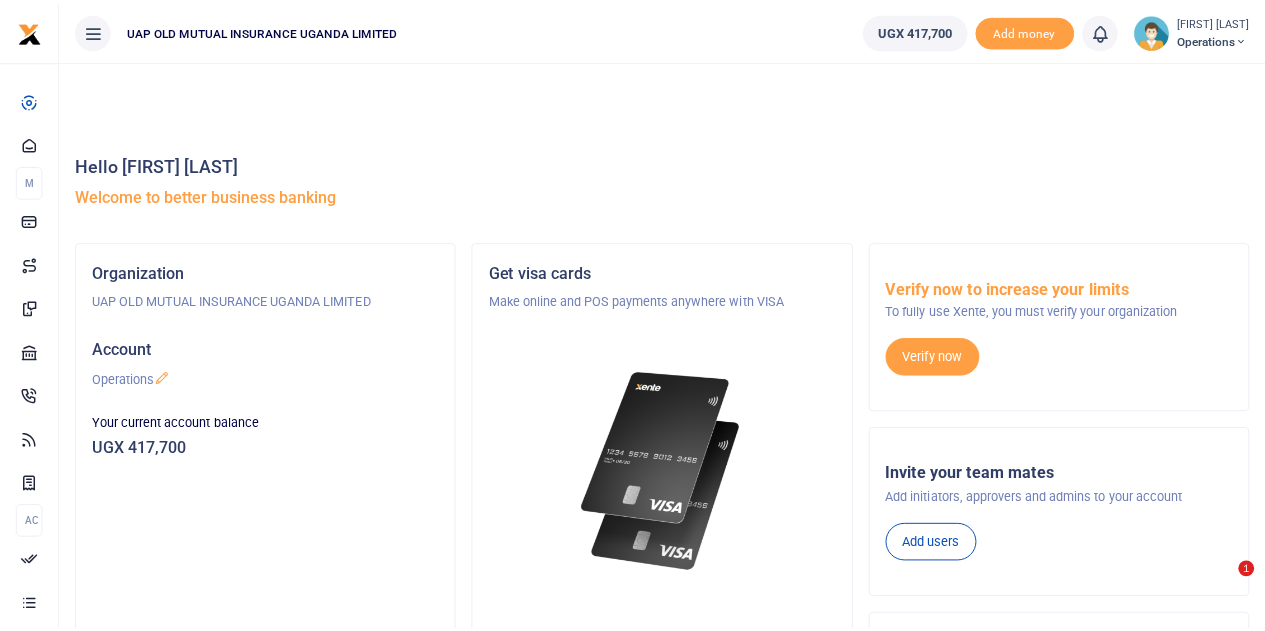 scroll, scrollTop: 0, scrollLeft: 0, axis: both 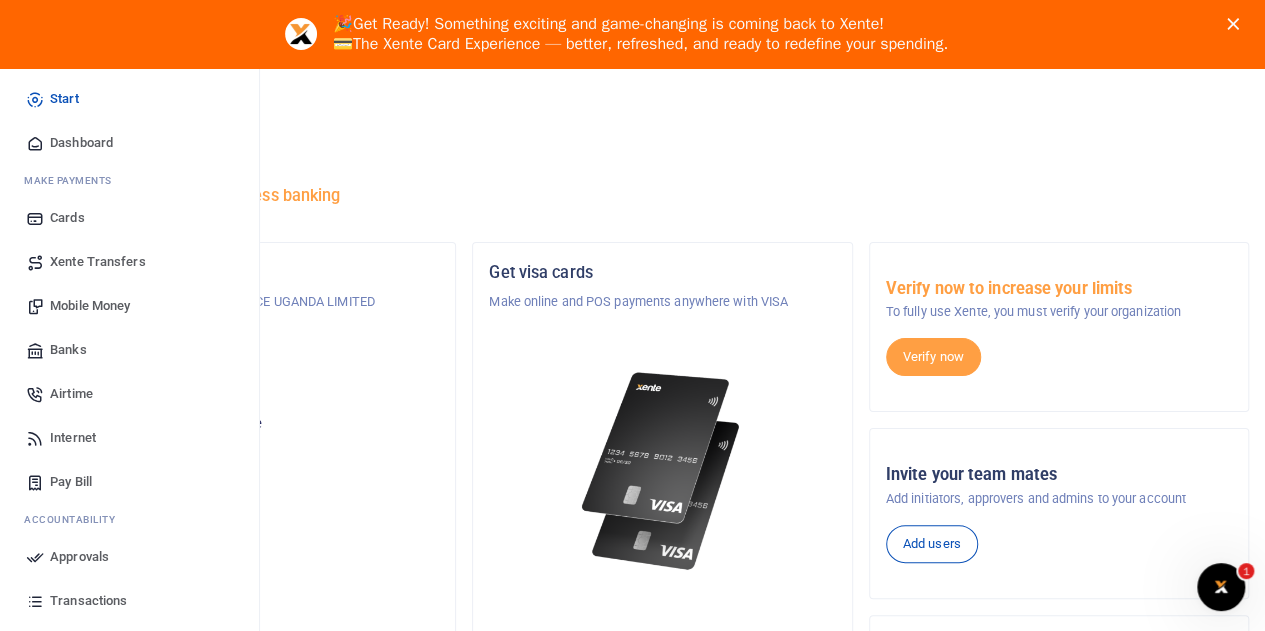 click on "Internet" at bounding box center (73, 438) 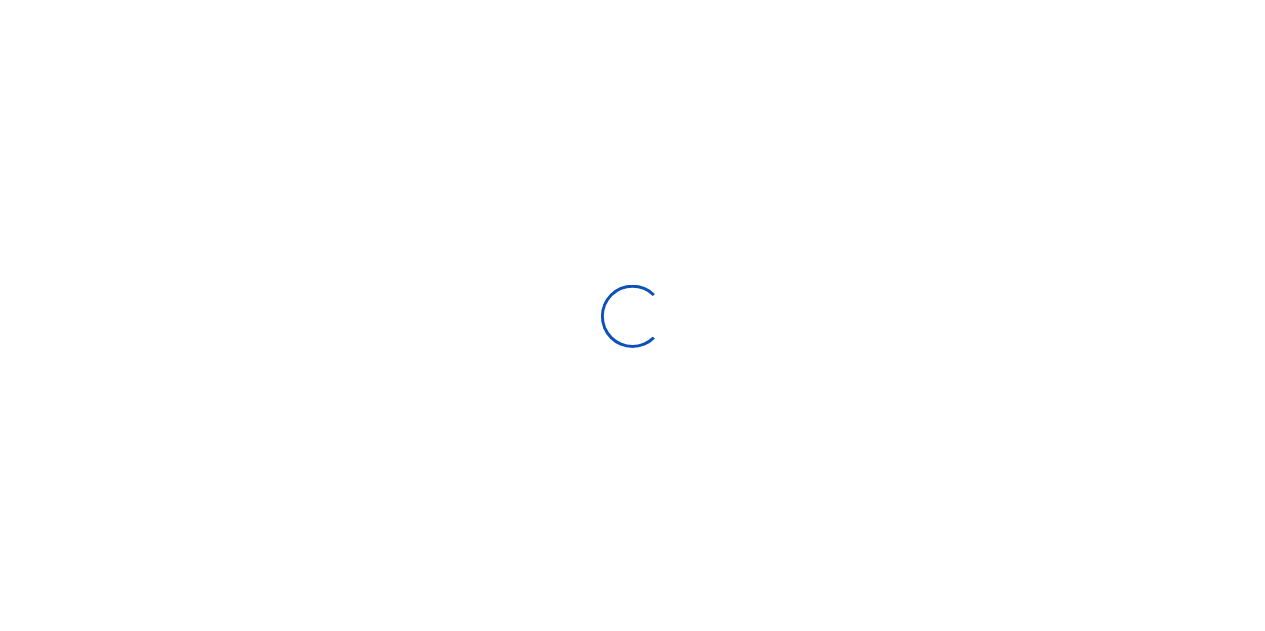 scroll, scrollTop: 0, scrollLeft: 0, axis: both 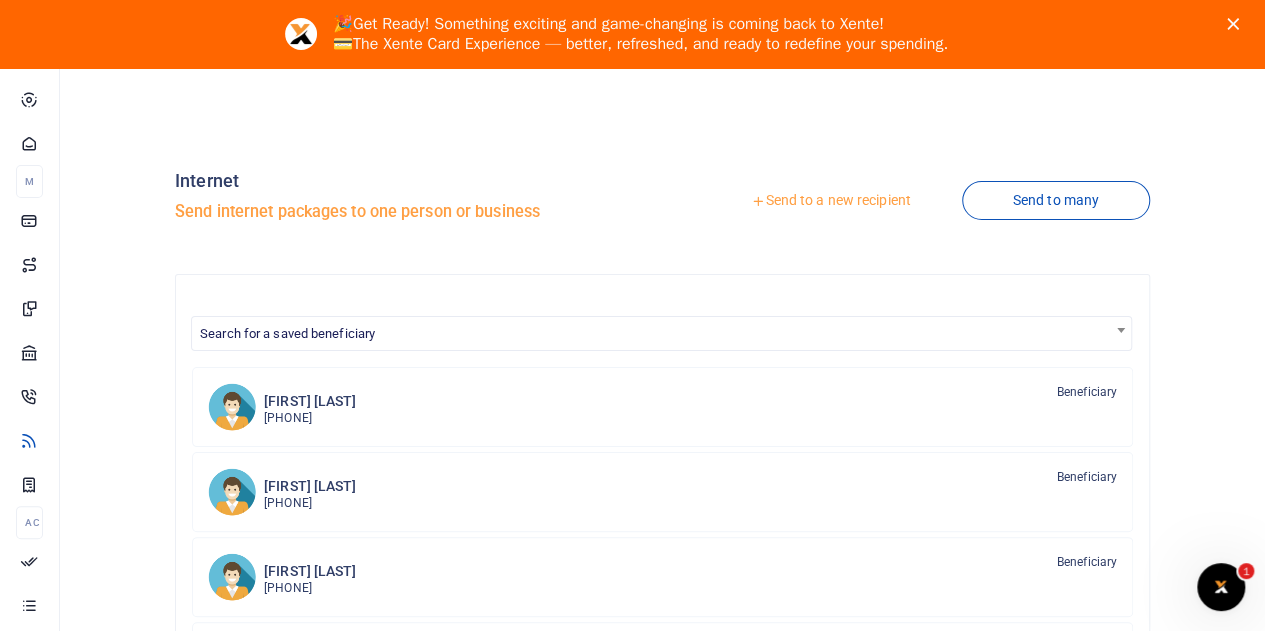 click on "Send to a new recipient" at bounding box center (830, 201) 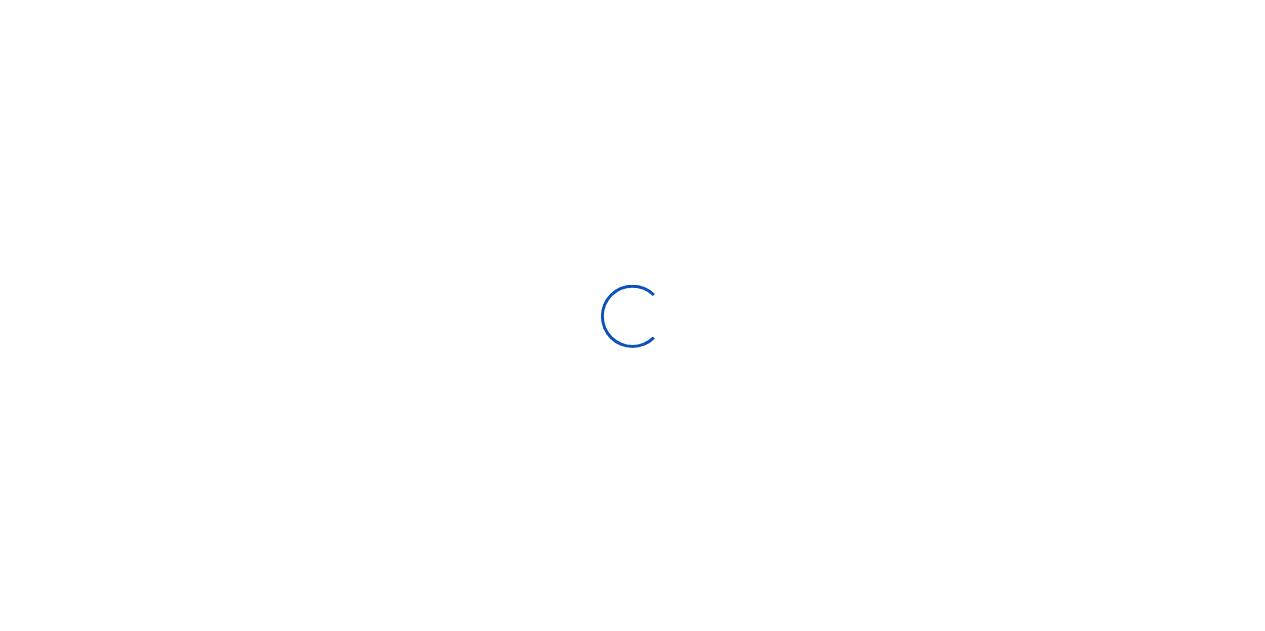 scroll, scrollTop: 0, scrollLeft: 0, axis: both 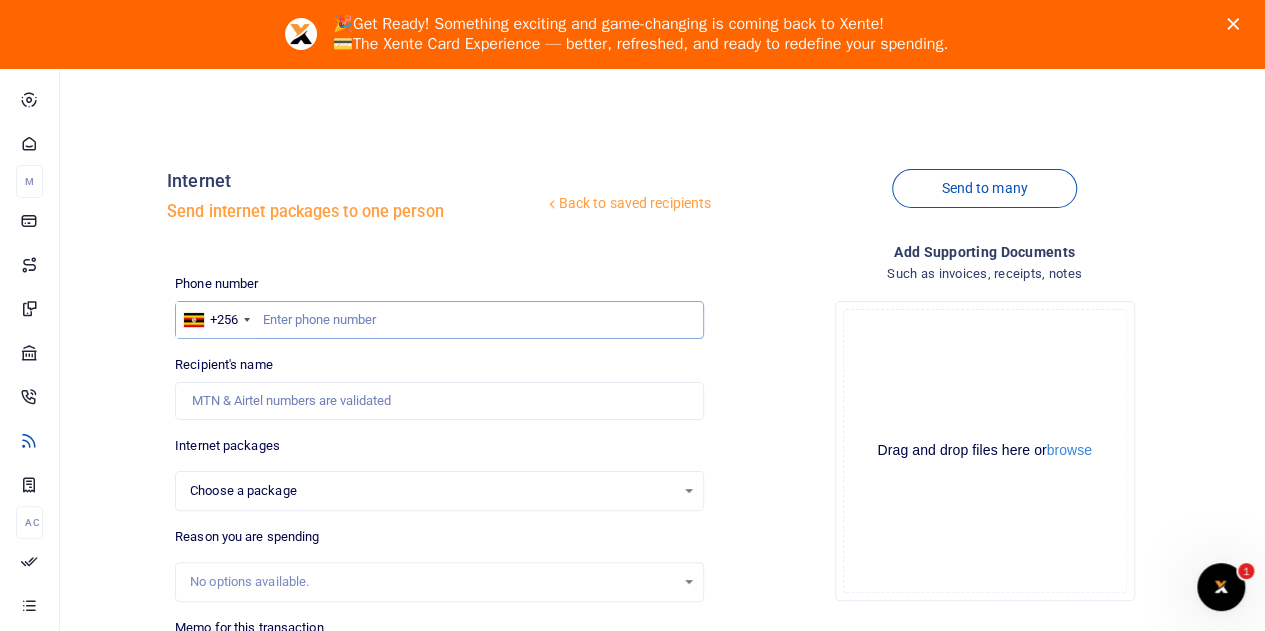 drag, startPoint x: 356, startPoint y: 315, endPoint x: 344, endPoint y: 318, distance: 12.369317 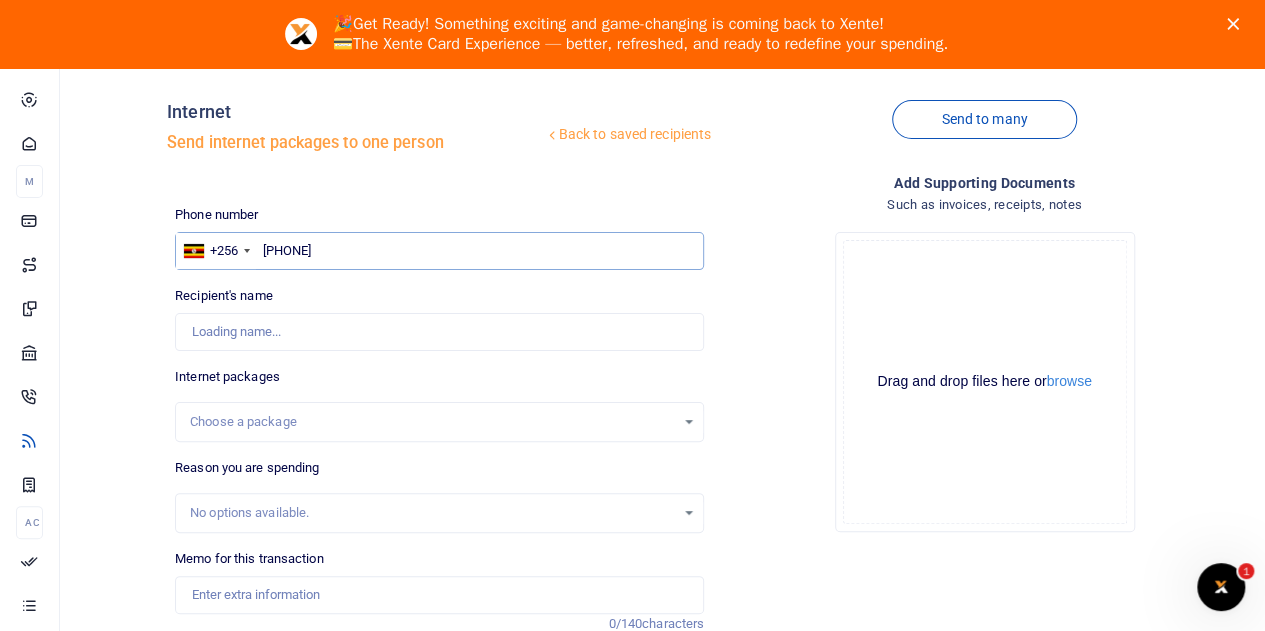 scroll, scrollTop: 200, scrollLeft: 0, axis: vertical 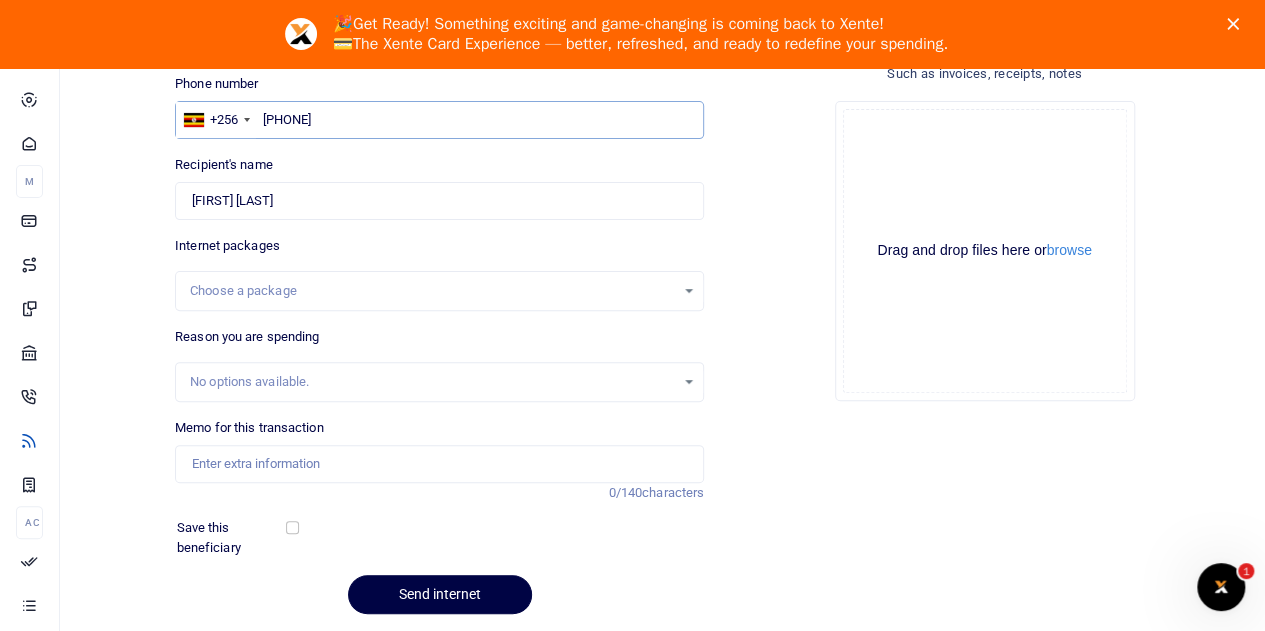 type on "[PHONE]" 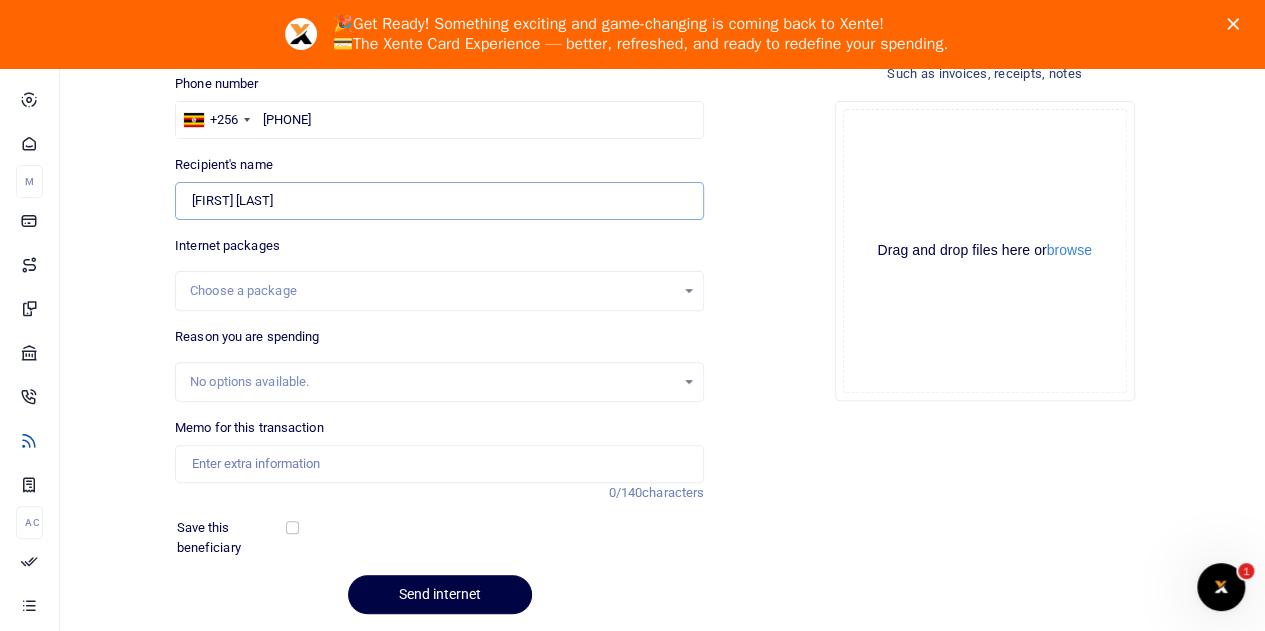 drag, startPoint x: 322, startPoint y: 203, endPoint x: 112, endPoint y: 207, distance: 210.03809 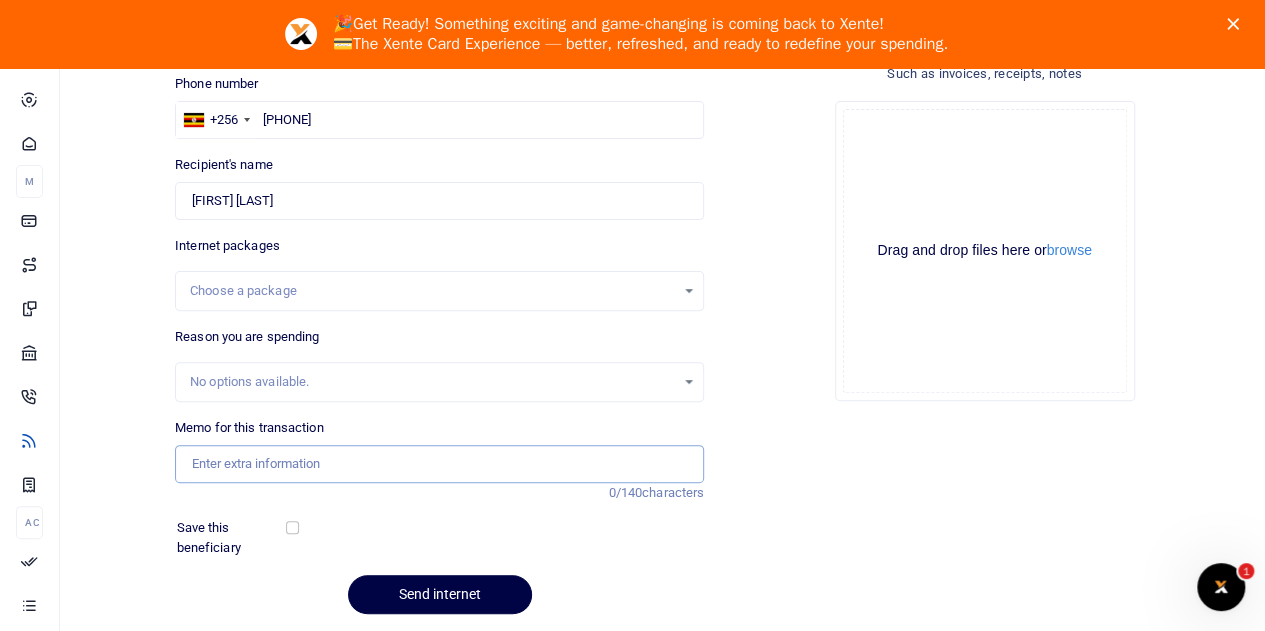 click on "Memo for this transaction" at bounding box center (439, 464) 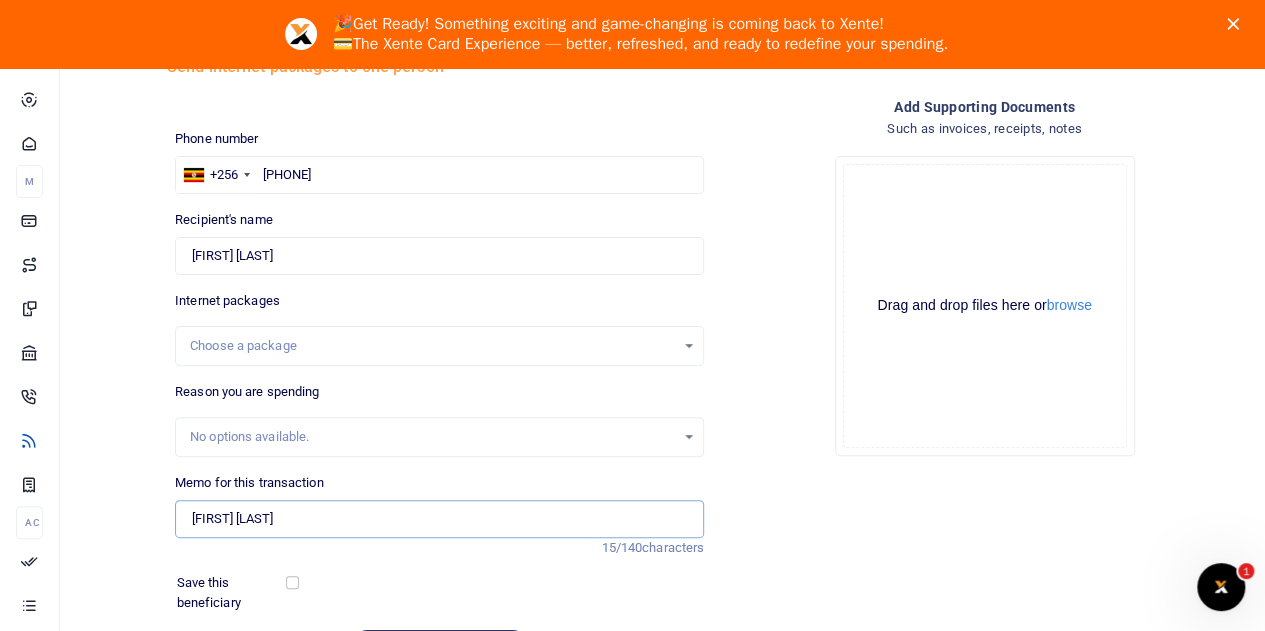 scroll, scrollTop: 100, scrollLeft: 0, axis: vertical 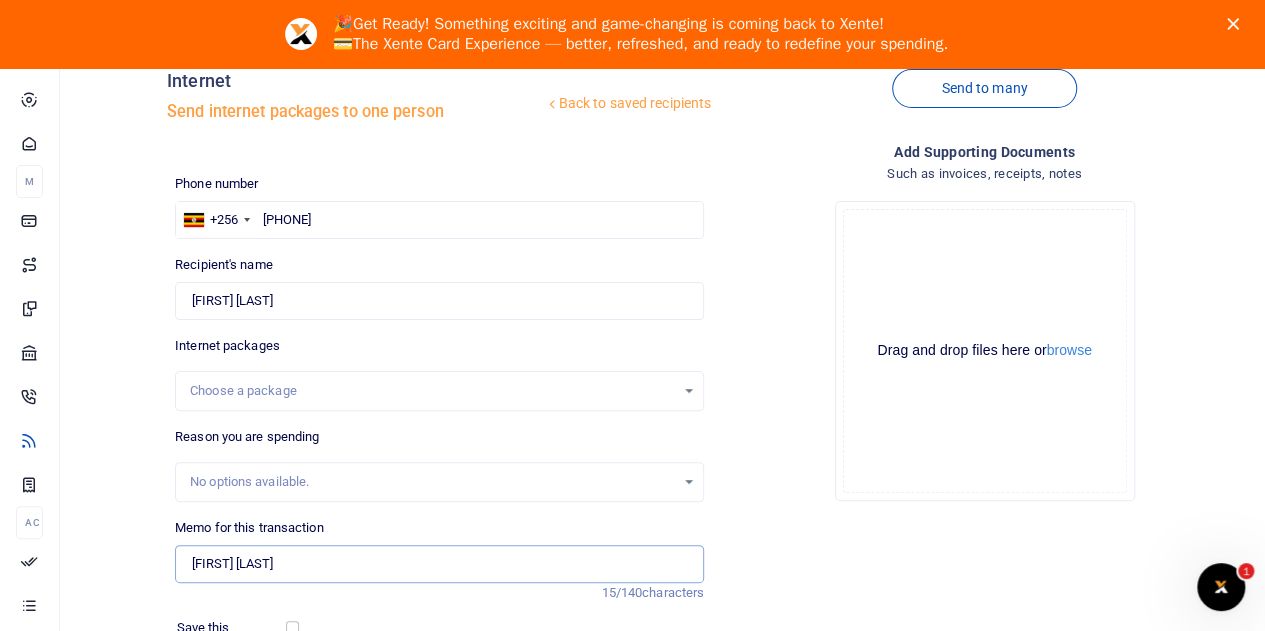 type on "[FIRST] [LAST]" 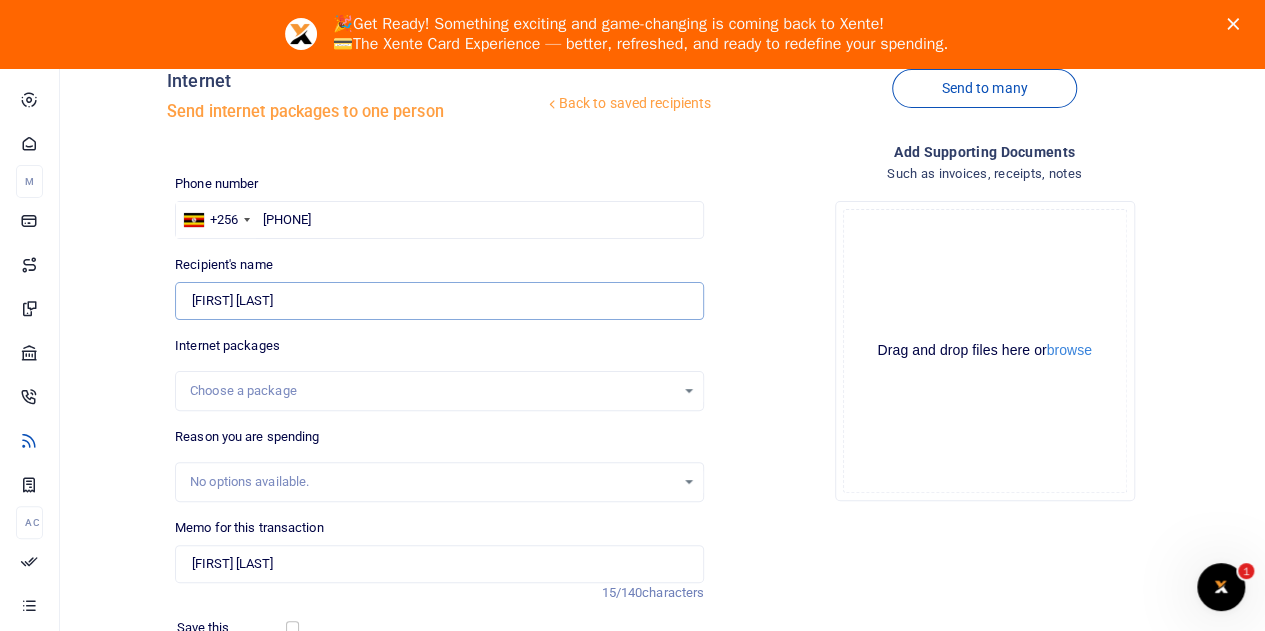 drag, startPoint x: 231, startPoint y: 296, endPoint x: 75, endPoint y: 296, distance: 156 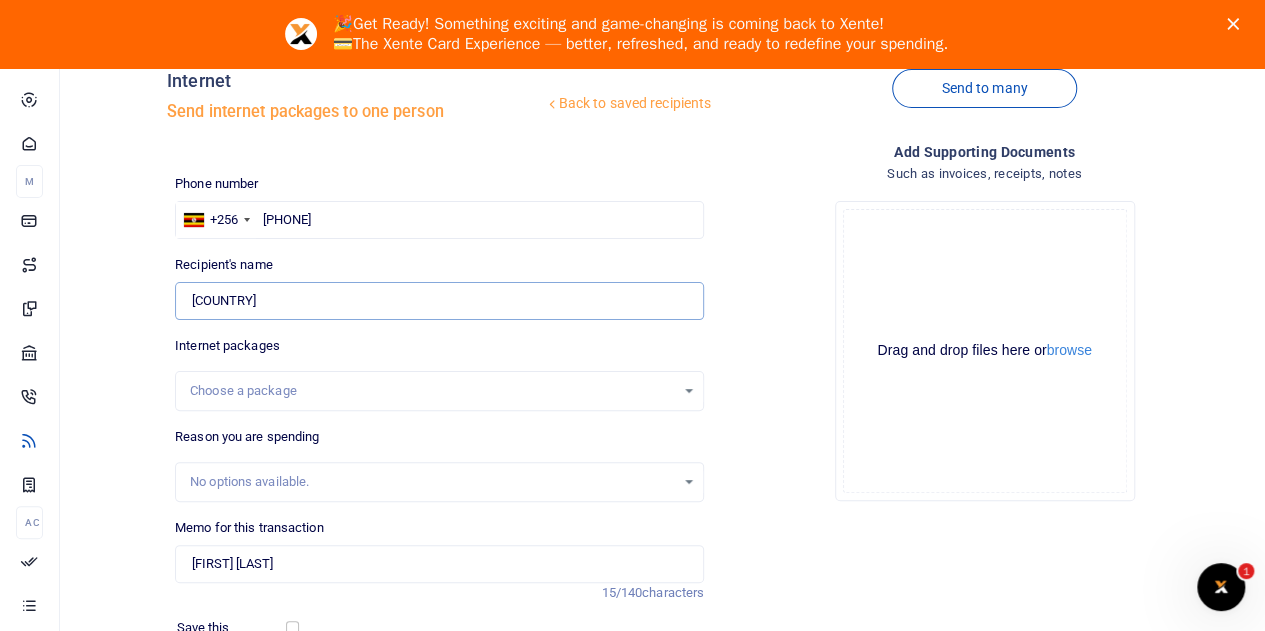 drag, startPoint x: 304, startPoint y: 295, endPoint x: 122, endPoint y: 311, distance: 182.70195 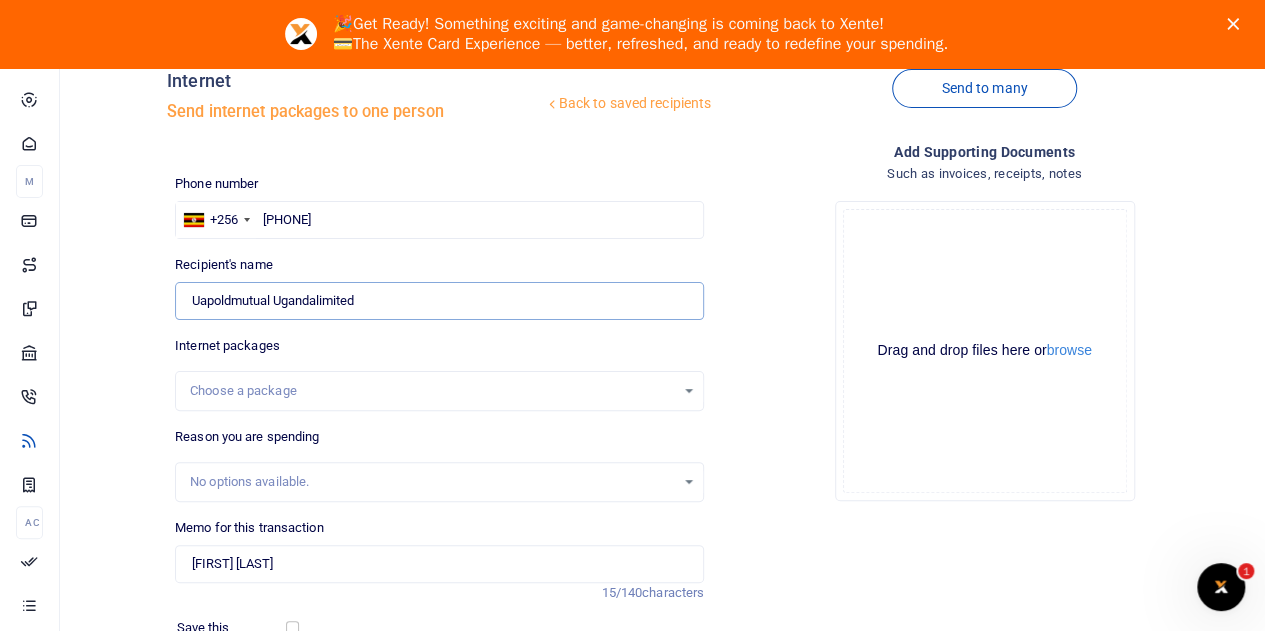 drag, startPoint x: 361, startPoint y: 298, endPoint x: 148, endPoint y: 297, distance: 213.00235 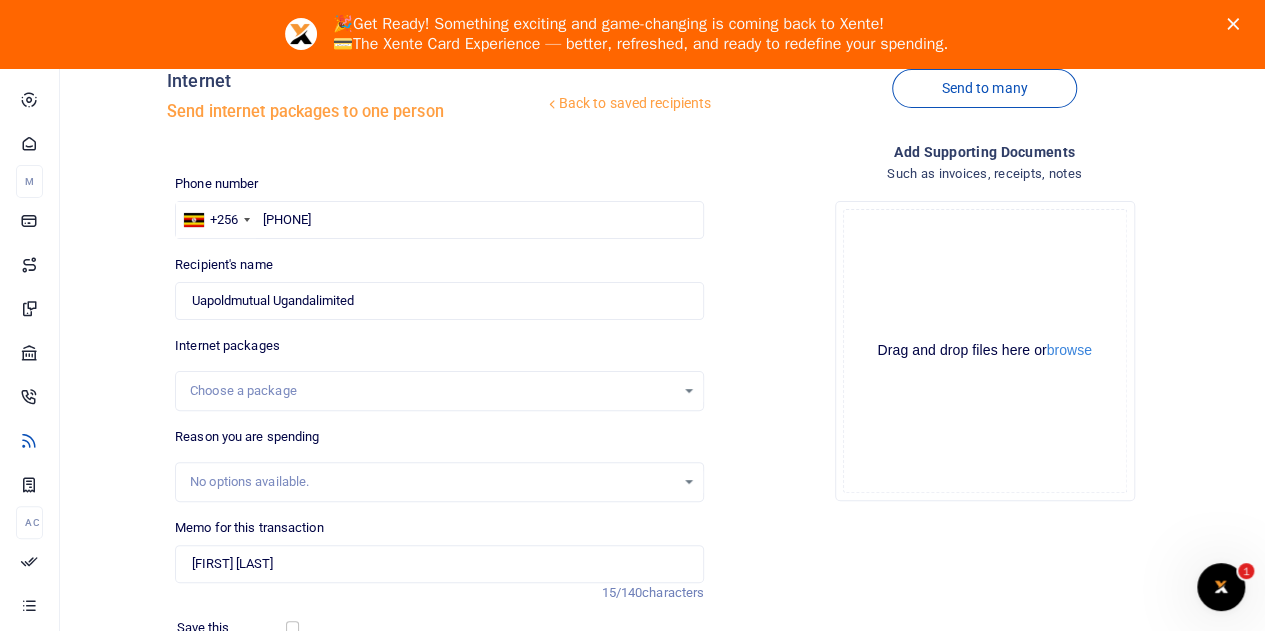 click on "Choose a package" at bounding box center [432, 391] 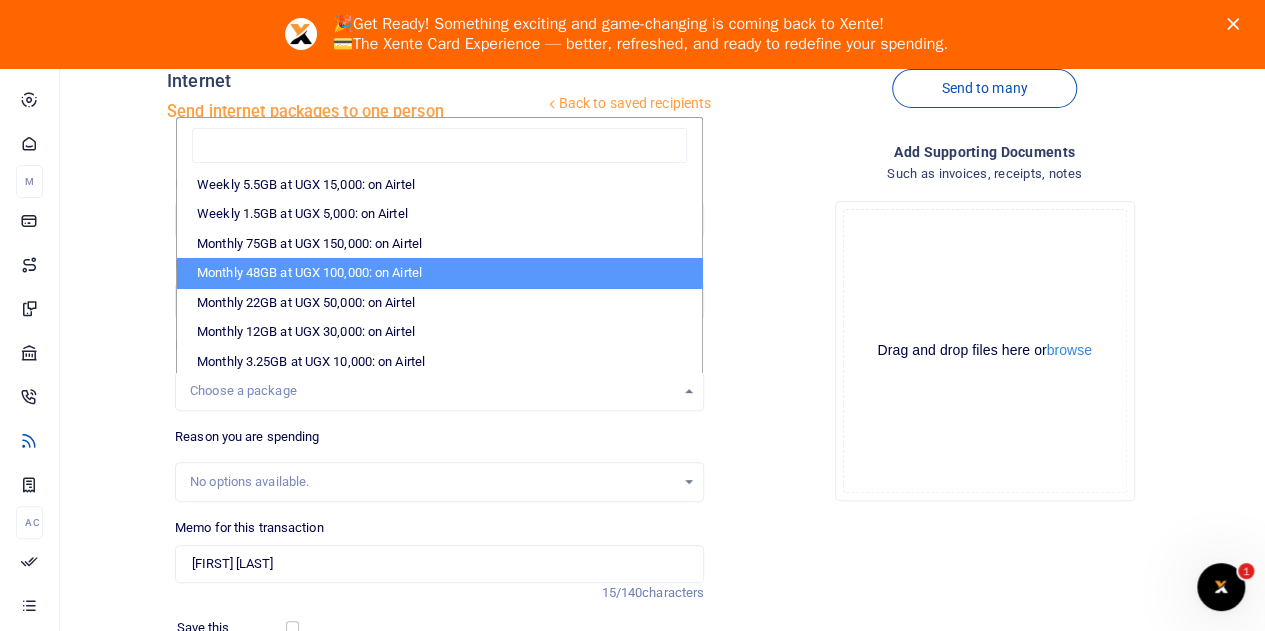 scroll, scrollTop: 213, scrollLeft: 0, axis: vertical 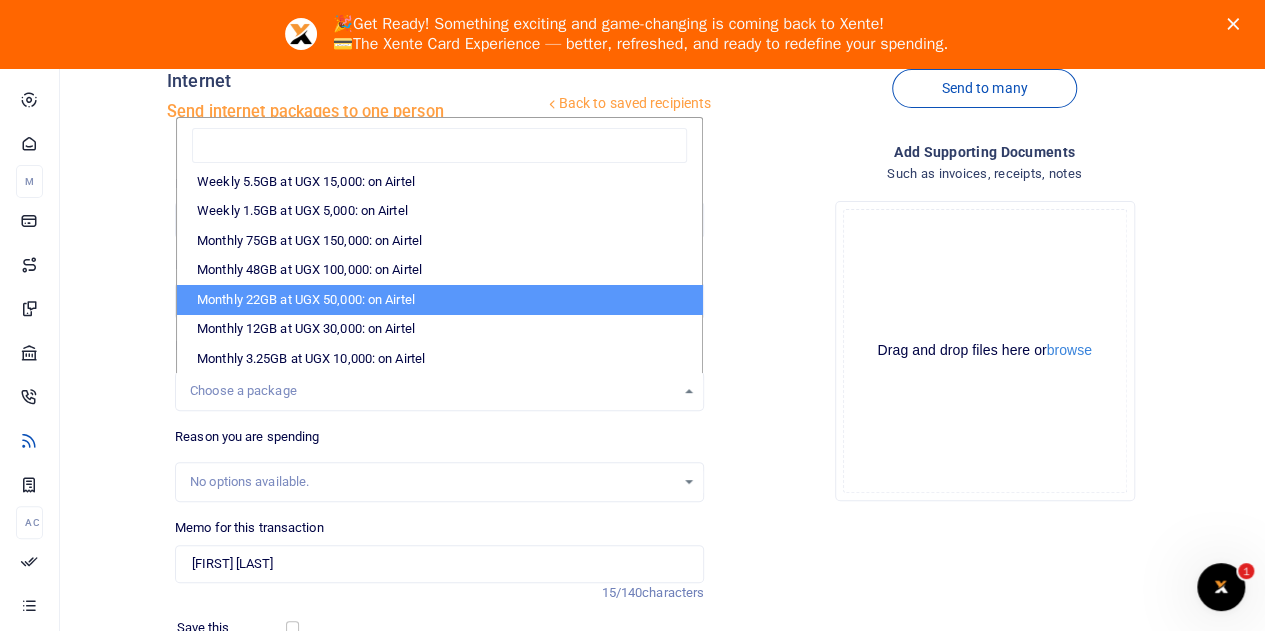 click on "Monthly 22GB at UGX  50,000: on Airtel" at bounding box center (439, 300) 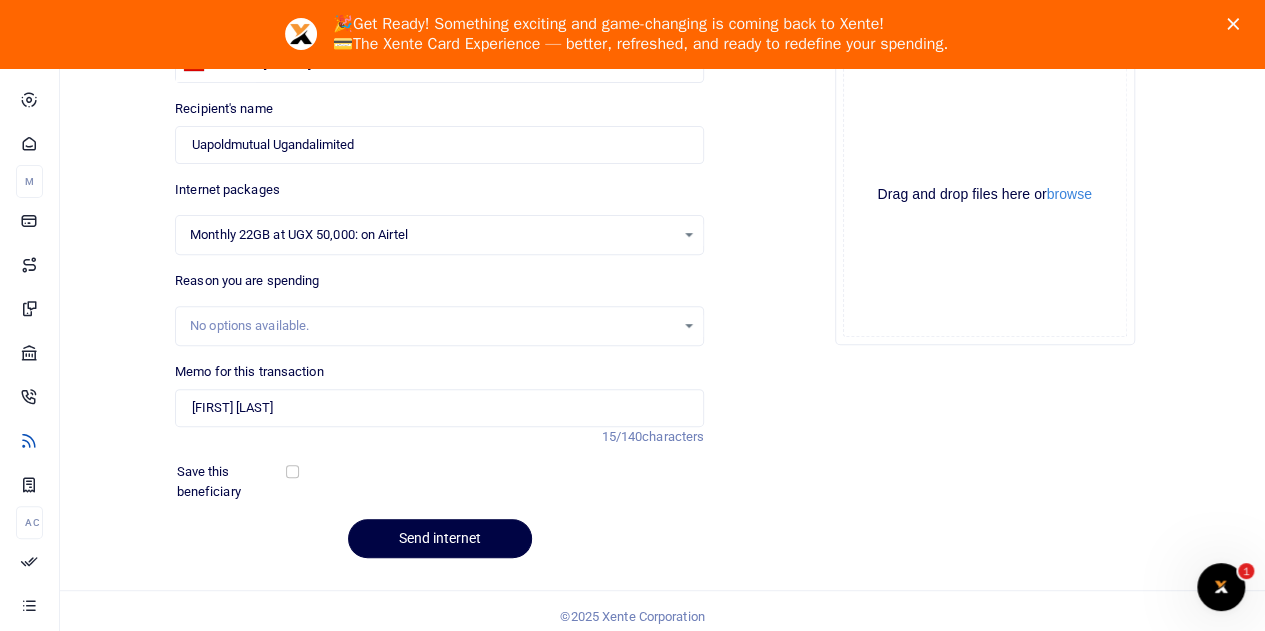 scroll, scrollTop: 264, scrollLeft: 0, axis: vertical 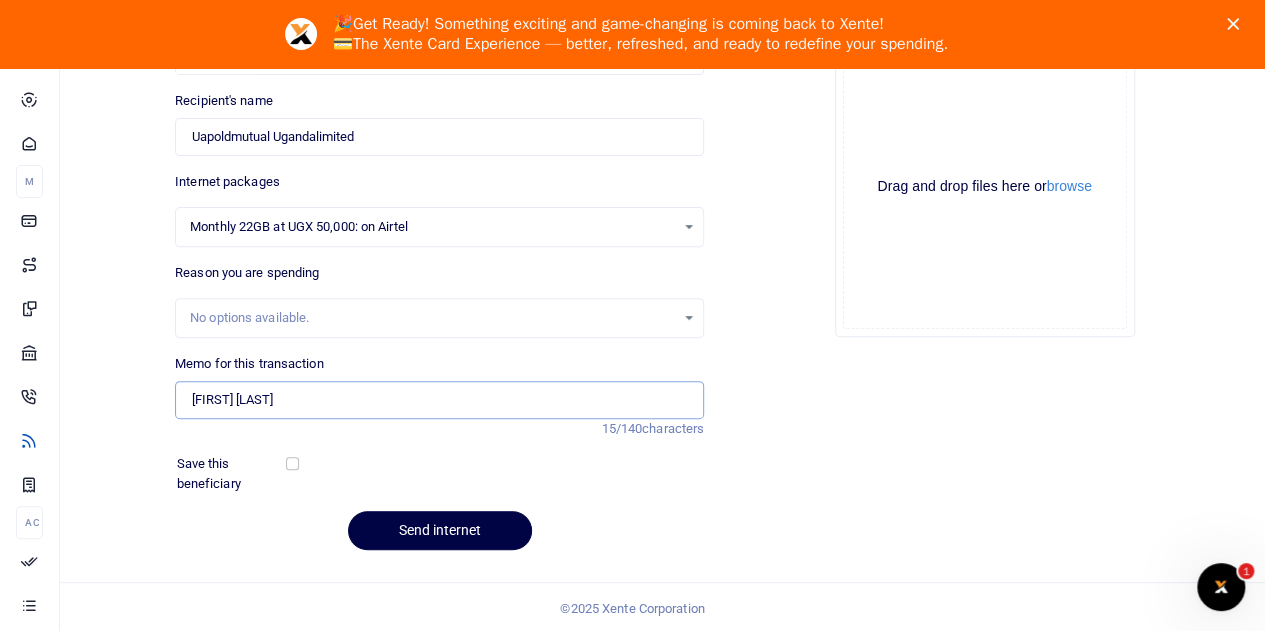 drag, startPoint x: 300, startPoint y: 405, endPoint x: 151, endPoint y: 391, distance: 149.65627 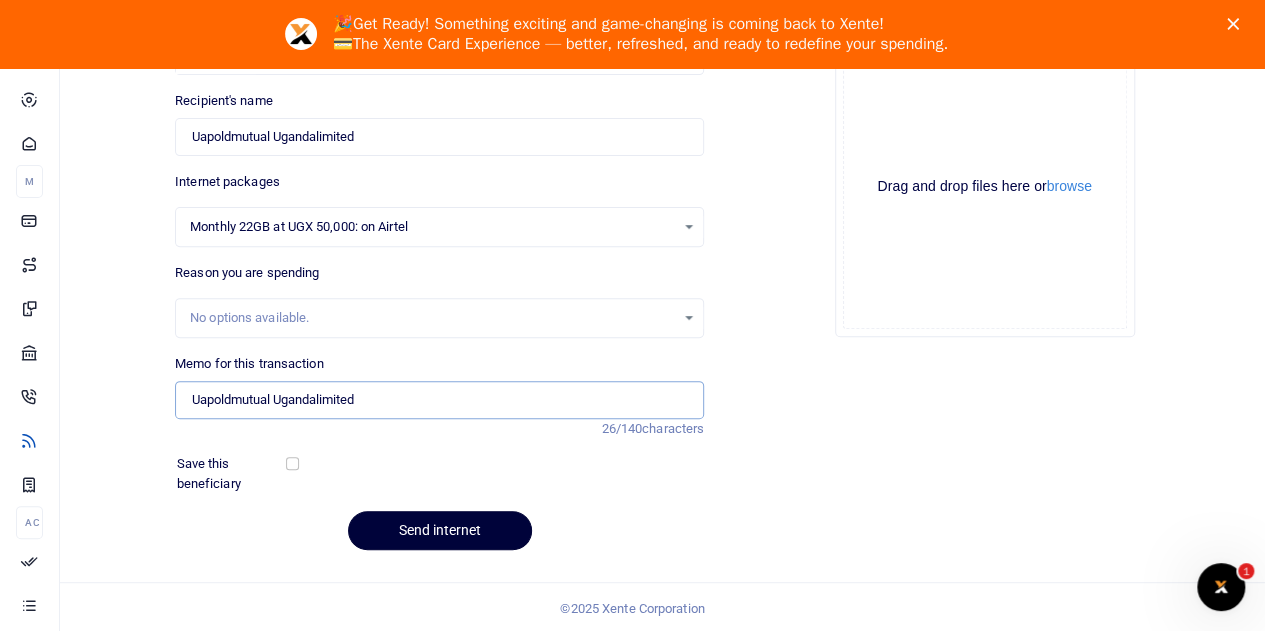 type on "Uapoldmutual Ugandalimited" 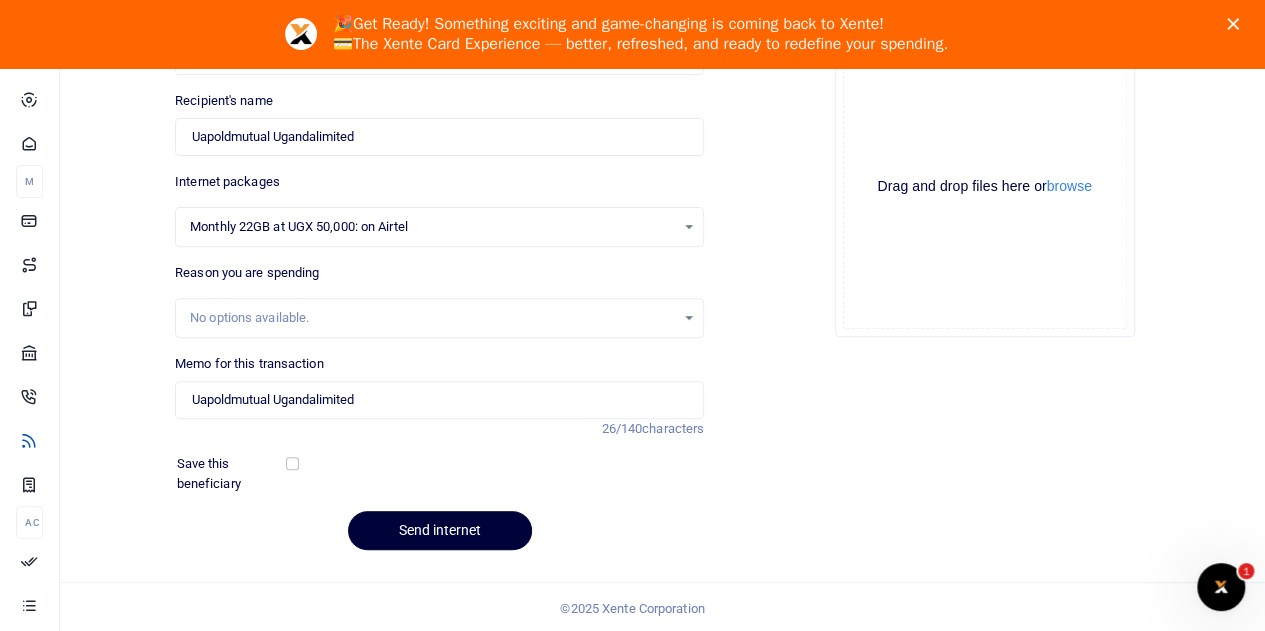 click on "Send internet" at bounding box center [440, 530] 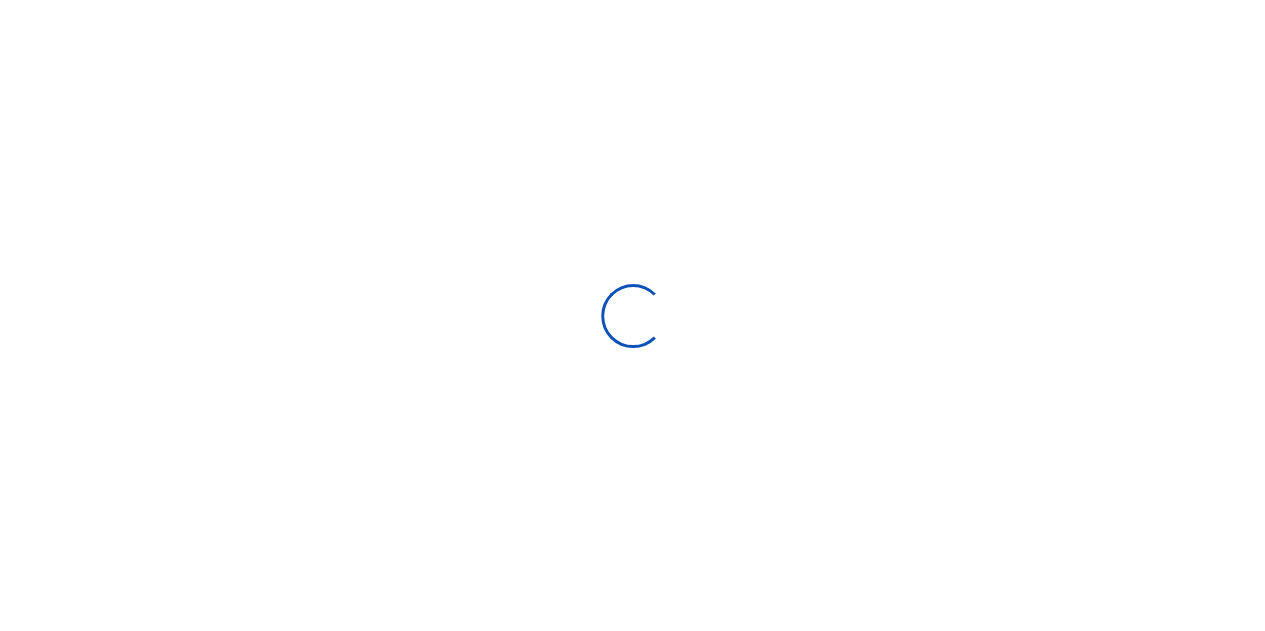 scroll, scrollTop: 196, scrollLeft: 0, axis: vertical 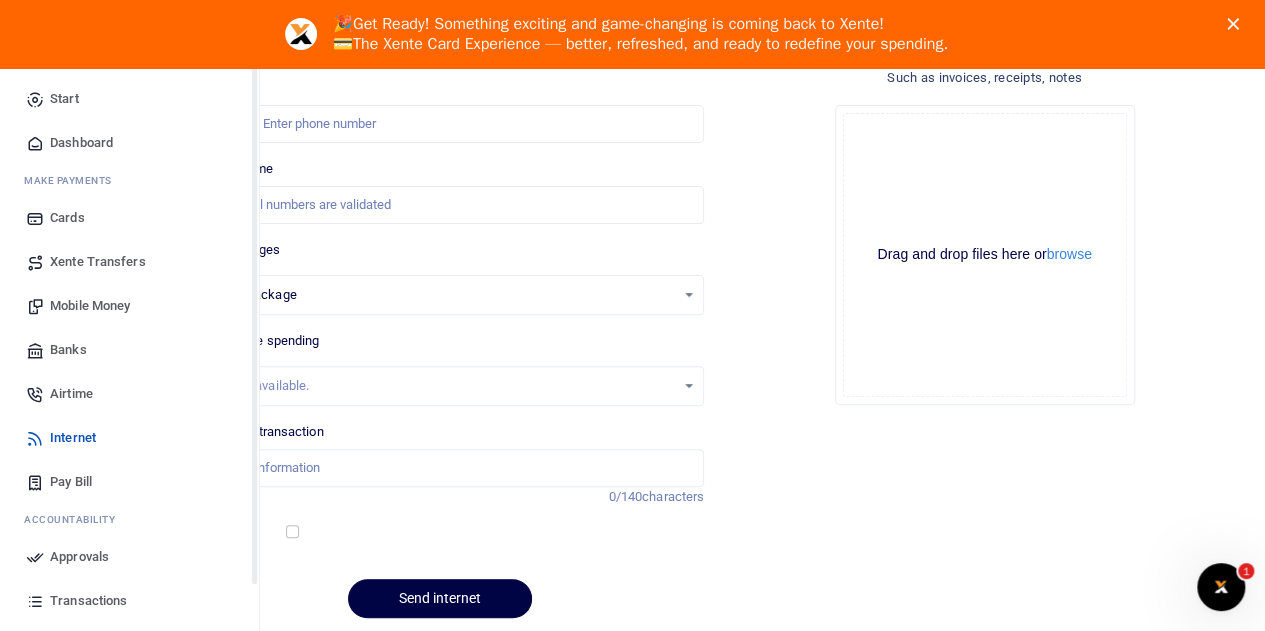 click on "Approvals" at bounding box center [79, 557] 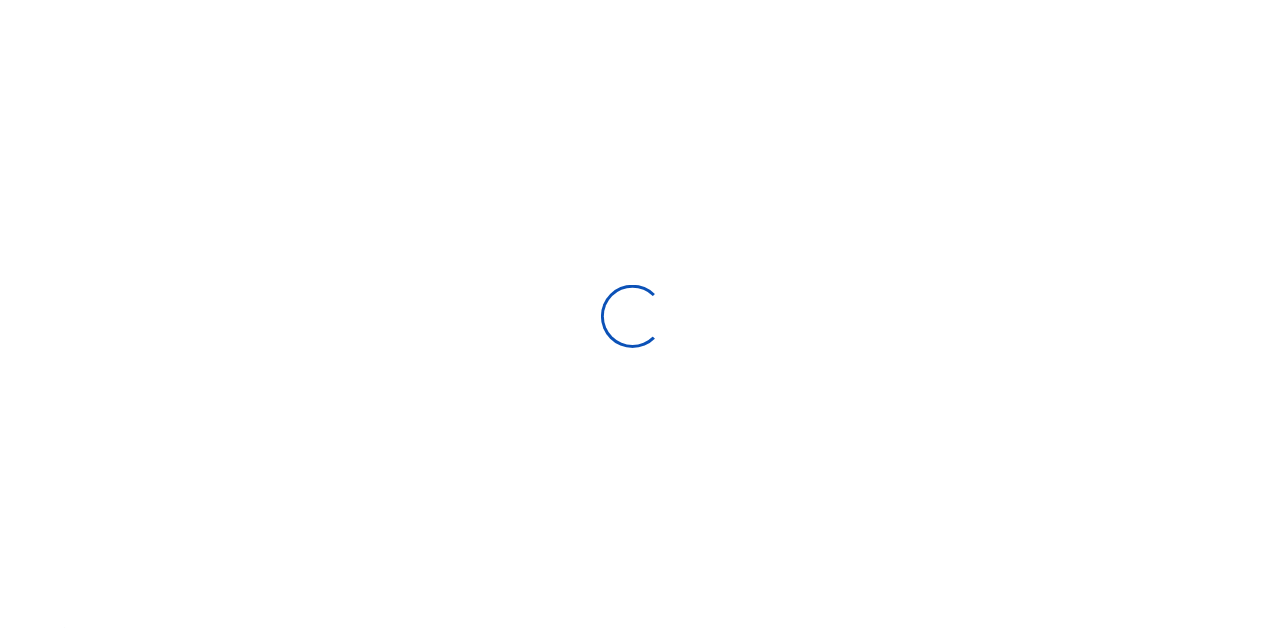 scroll, scrollTop: 0, scrollLeft: 0, axis: both 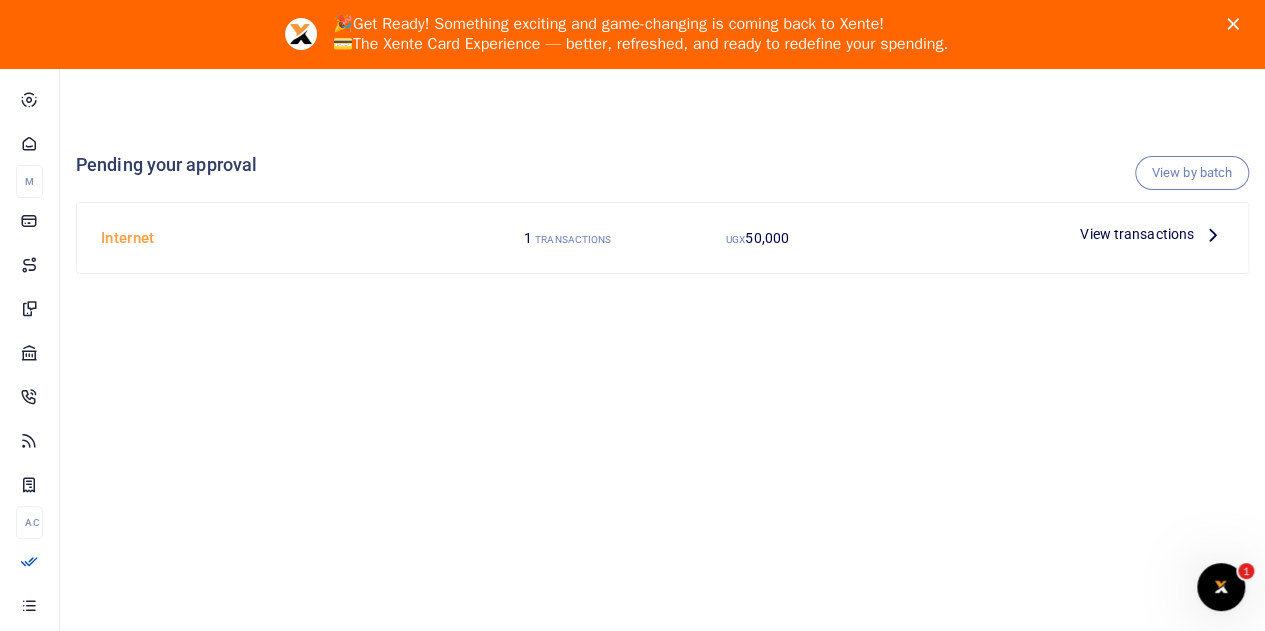 click on "View transactions" at bounding box center [1137, 234] 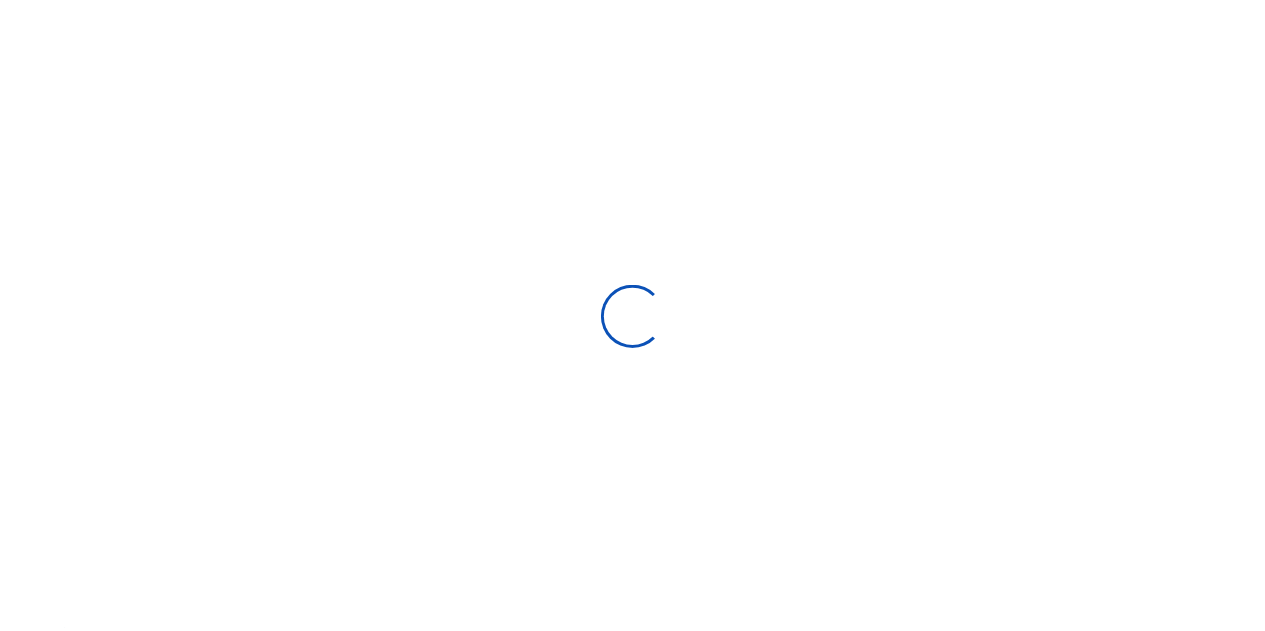 scroll, scrollTop: 0, scrollLeft: 0, axis: both 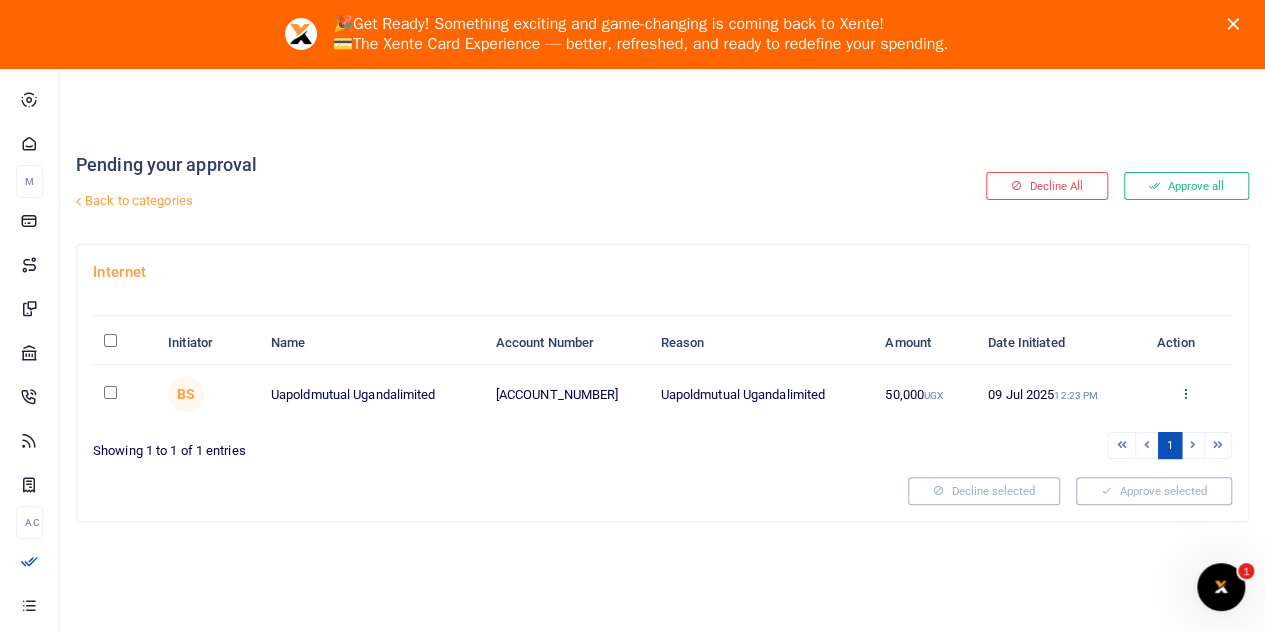 click at bounding box center [1184, 393] 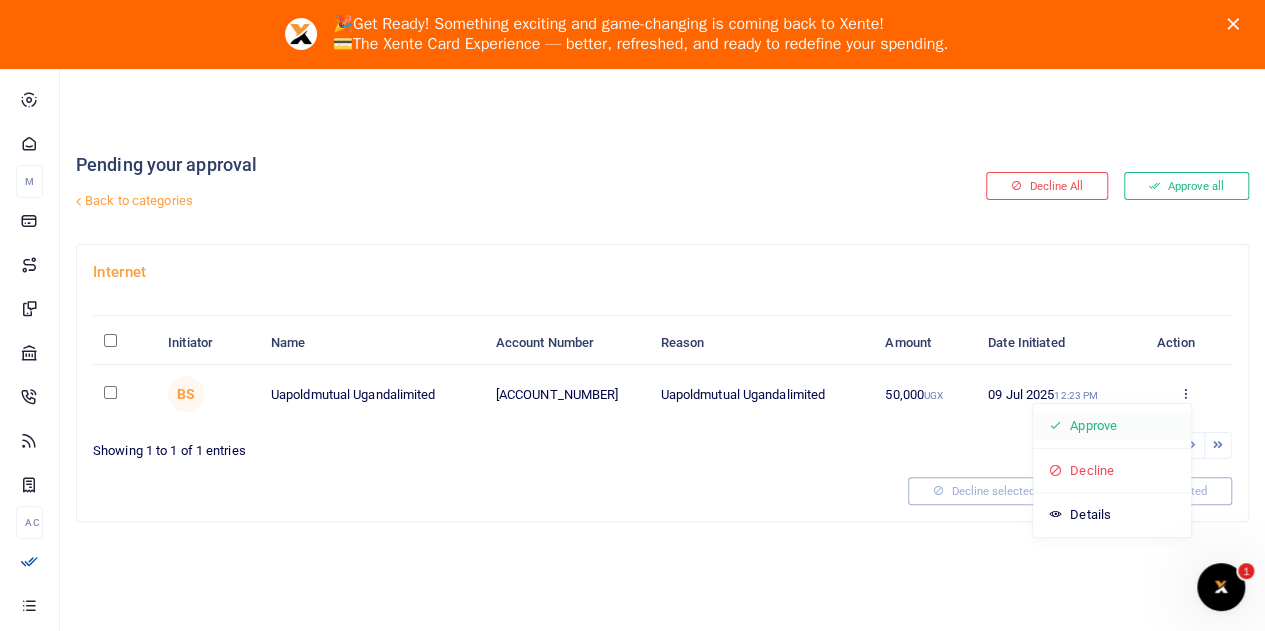 click on "Approve" at bounding box center (1112, 426) 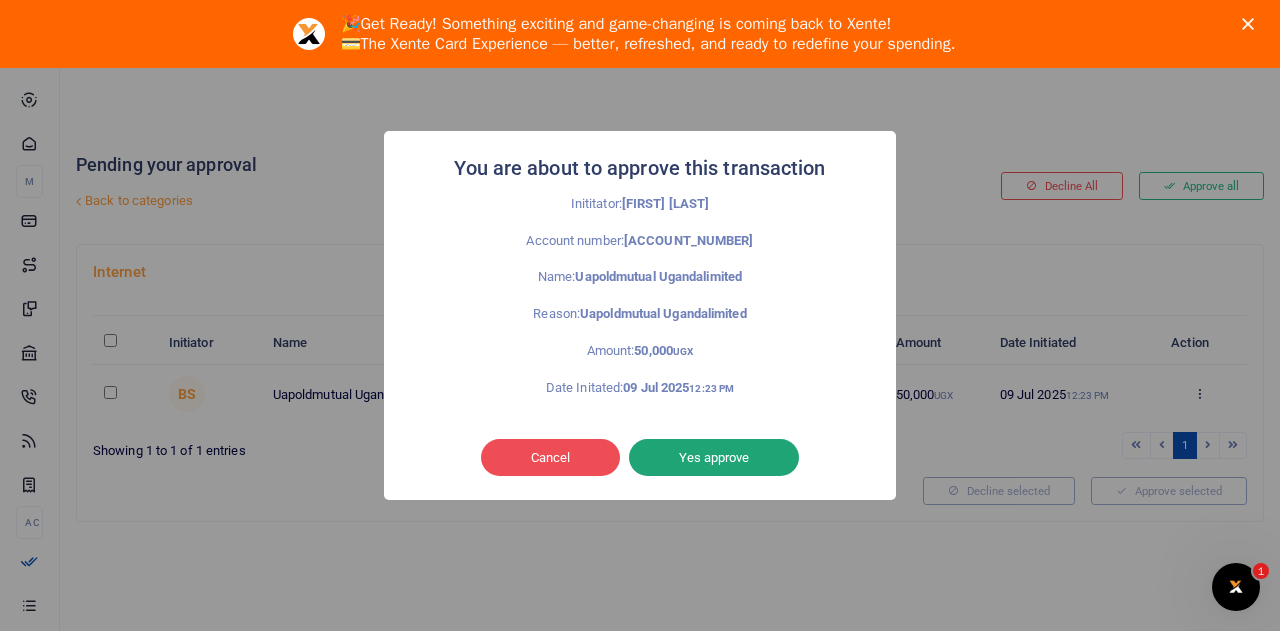 click on "Yes approve" at bounding box center (714, 458) 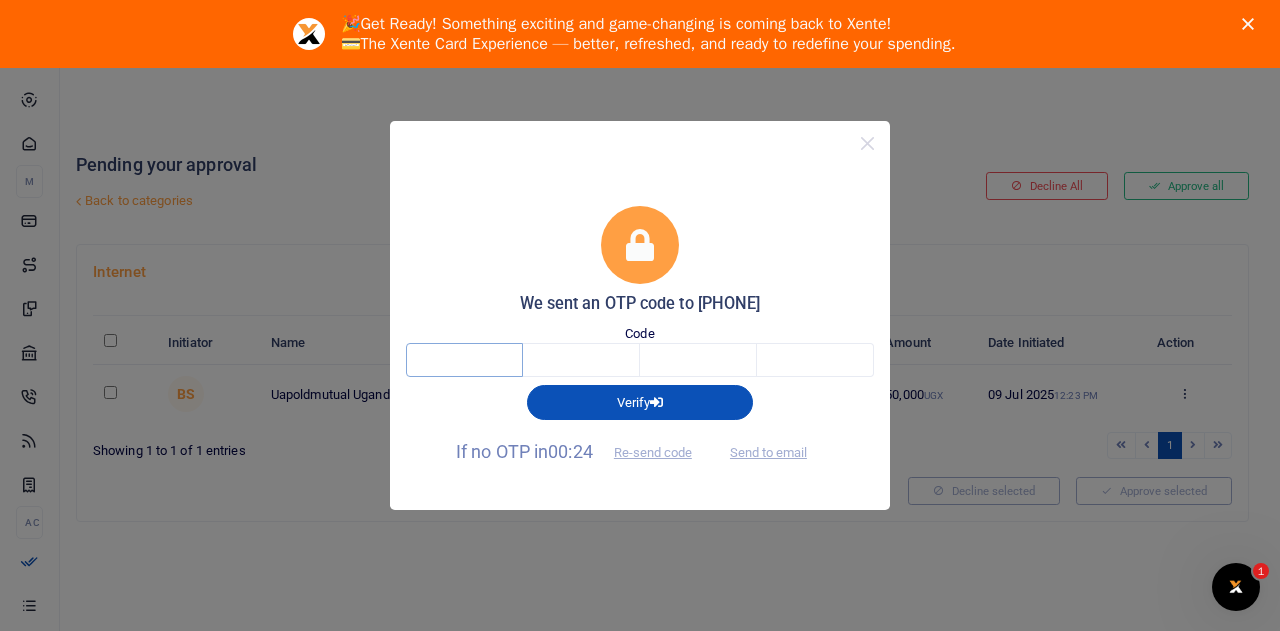 click at bounding box center [464, 360] 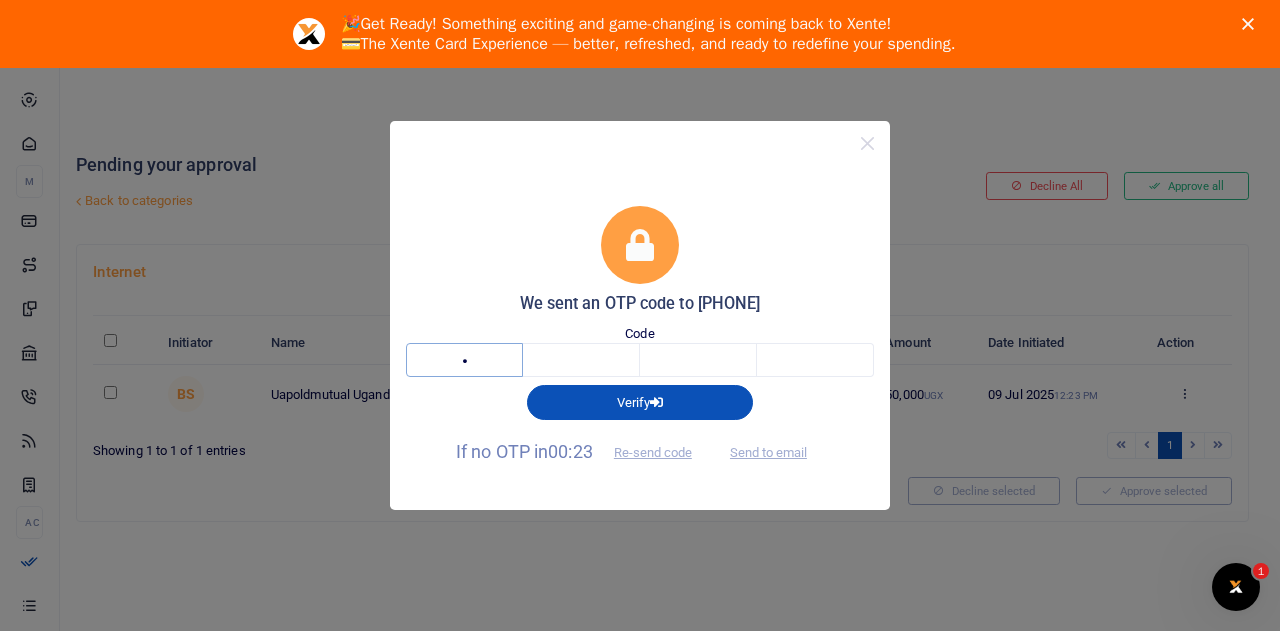 type on "9" 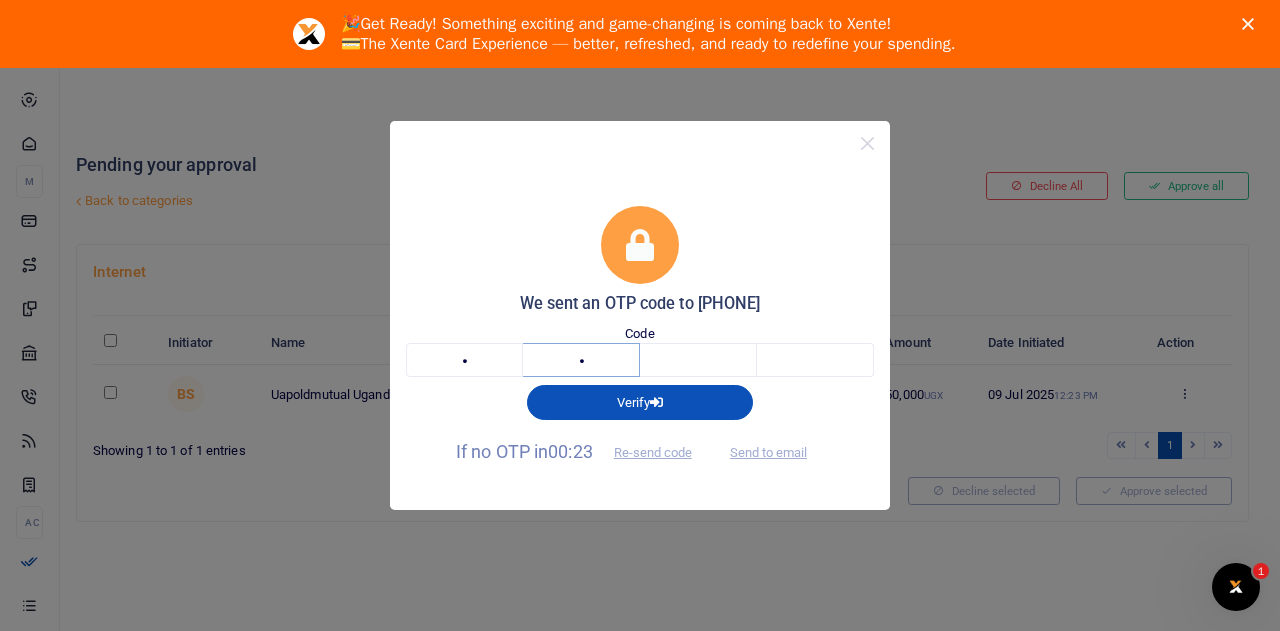 type on "9" 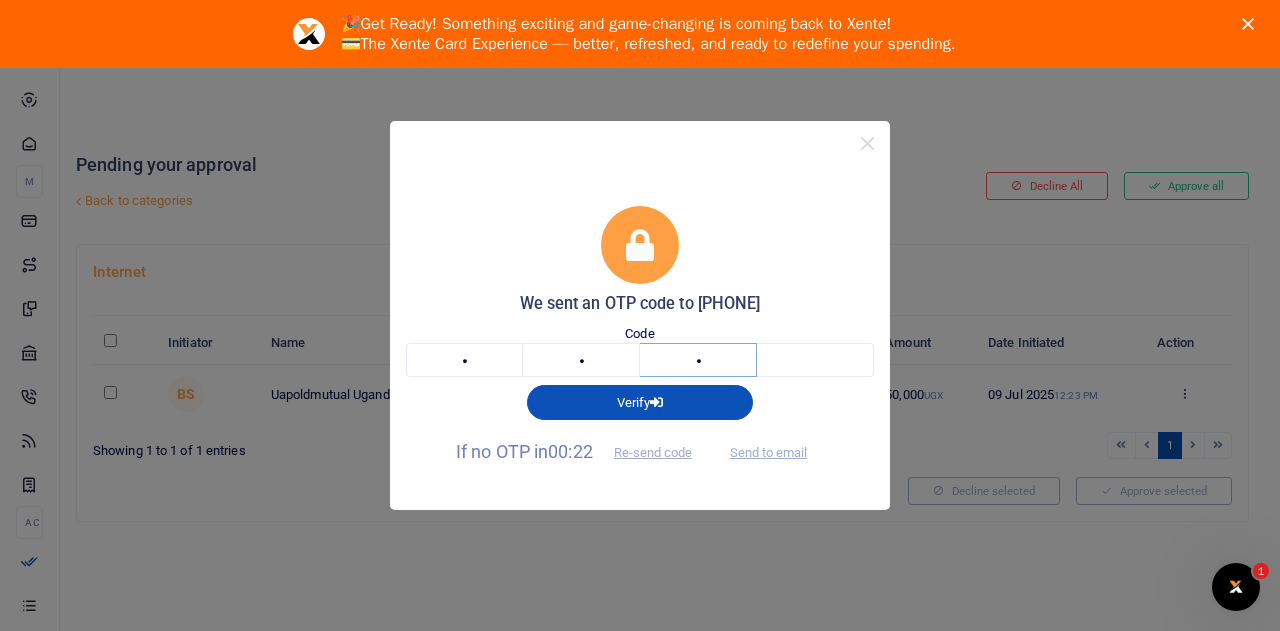 type on "3" 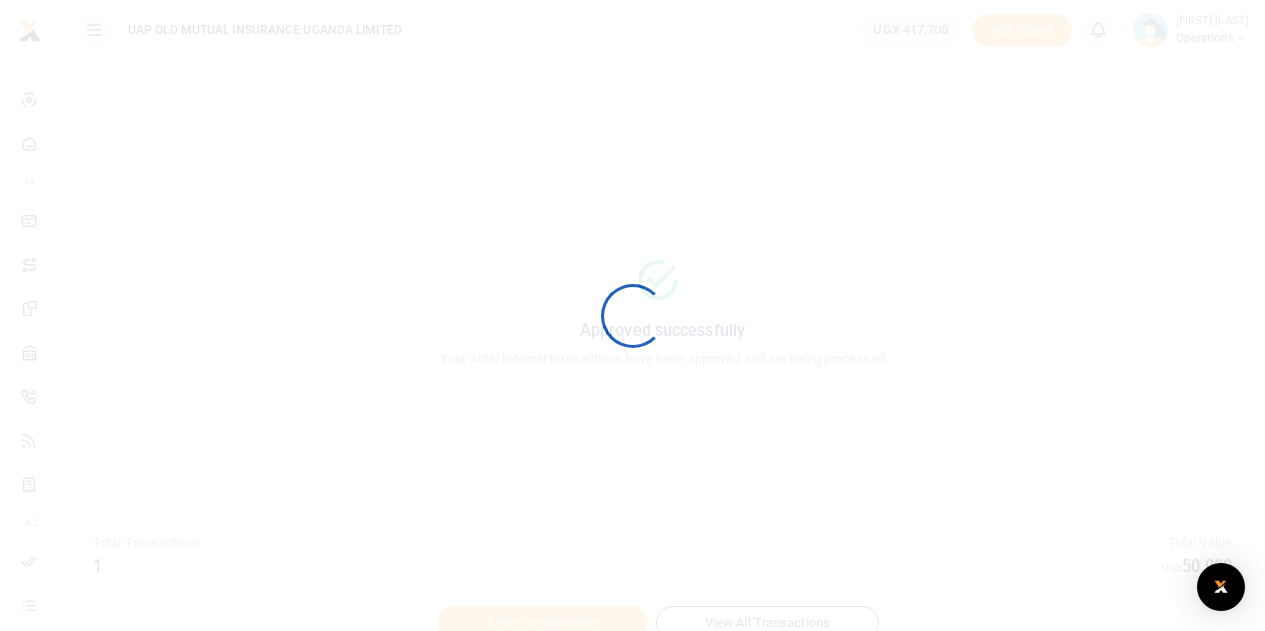 scroll, scrollTop: 0, scrollLeft: 0, axis: both 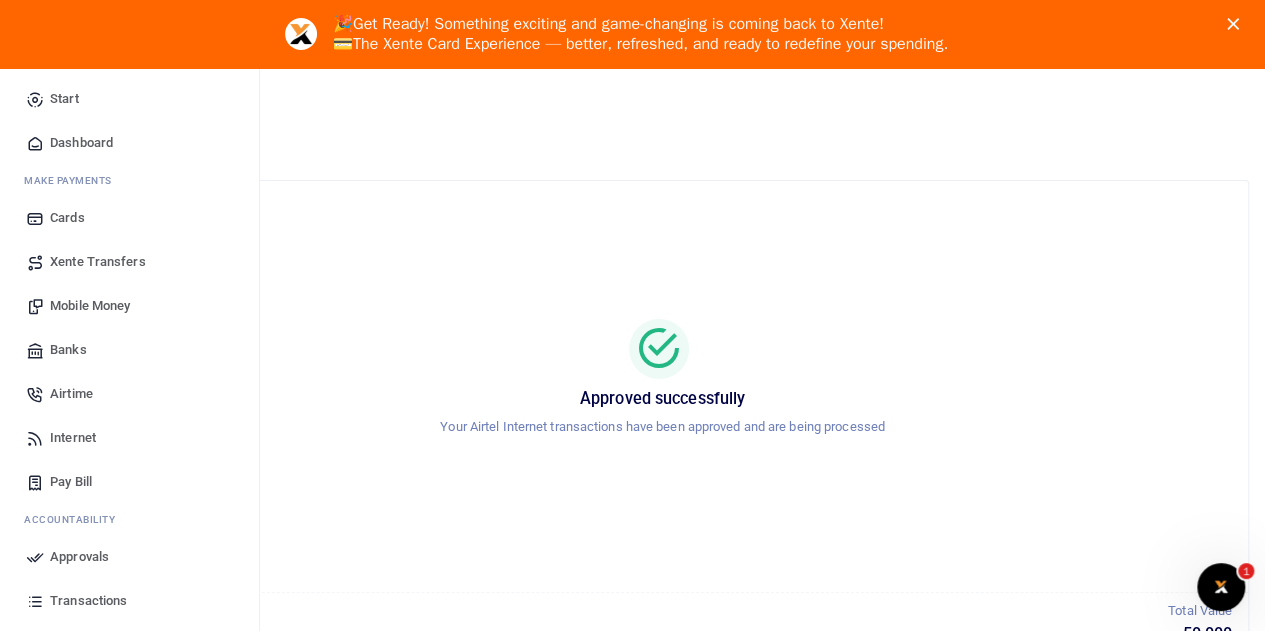 click on "Dashboard" at bounding box center [81, 143] 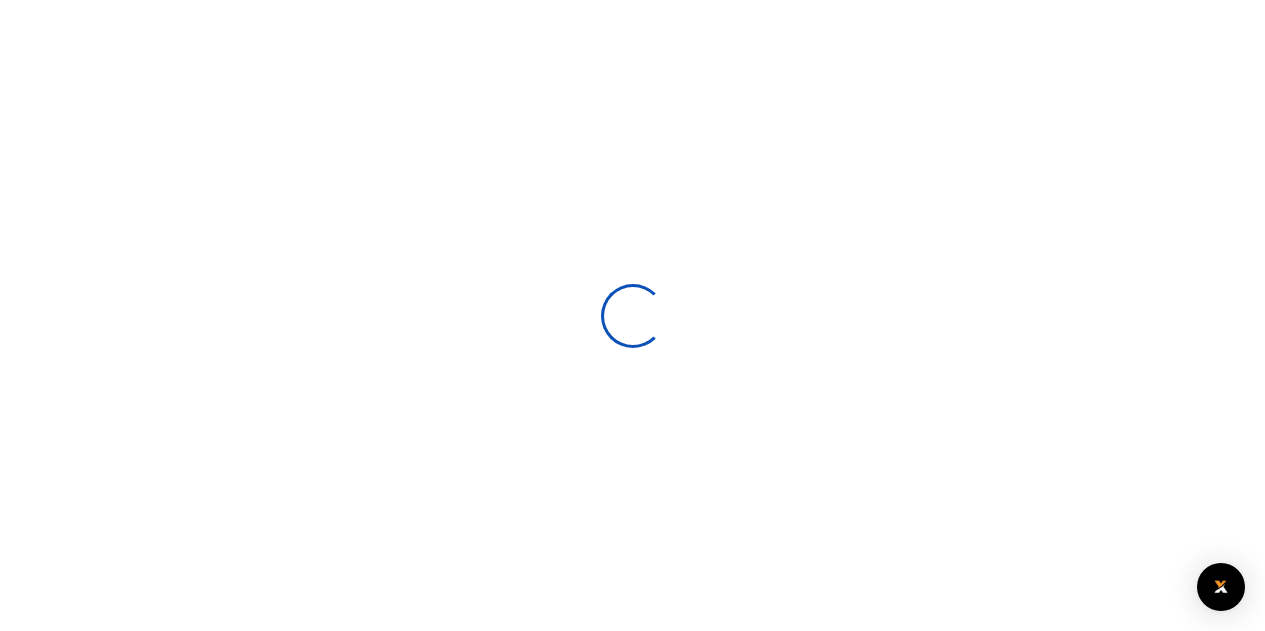 scroll, scrollTop: 0, scrollLeft: 0, axis: both 